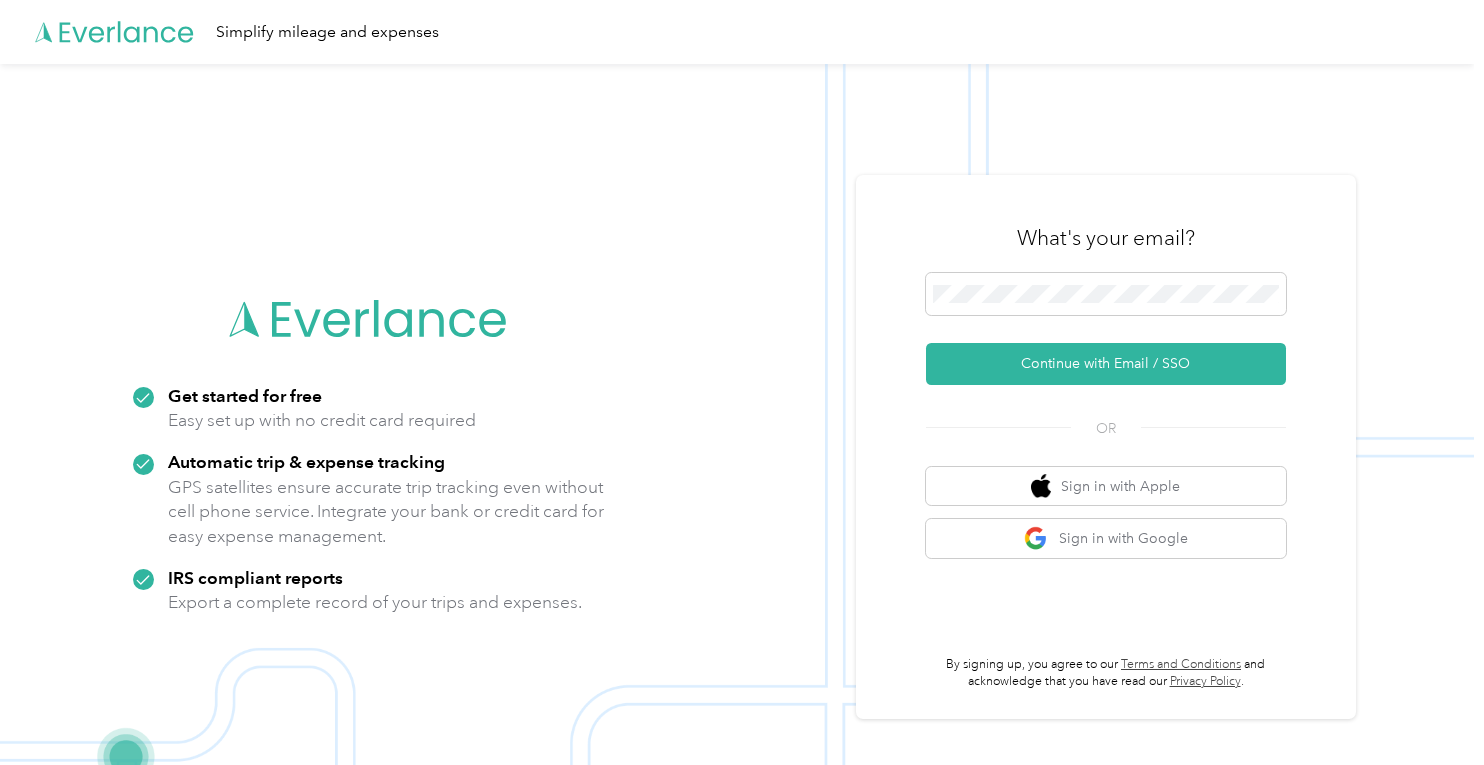 scroll, scrollTop: 0, scrollLeft: 0, axis: both 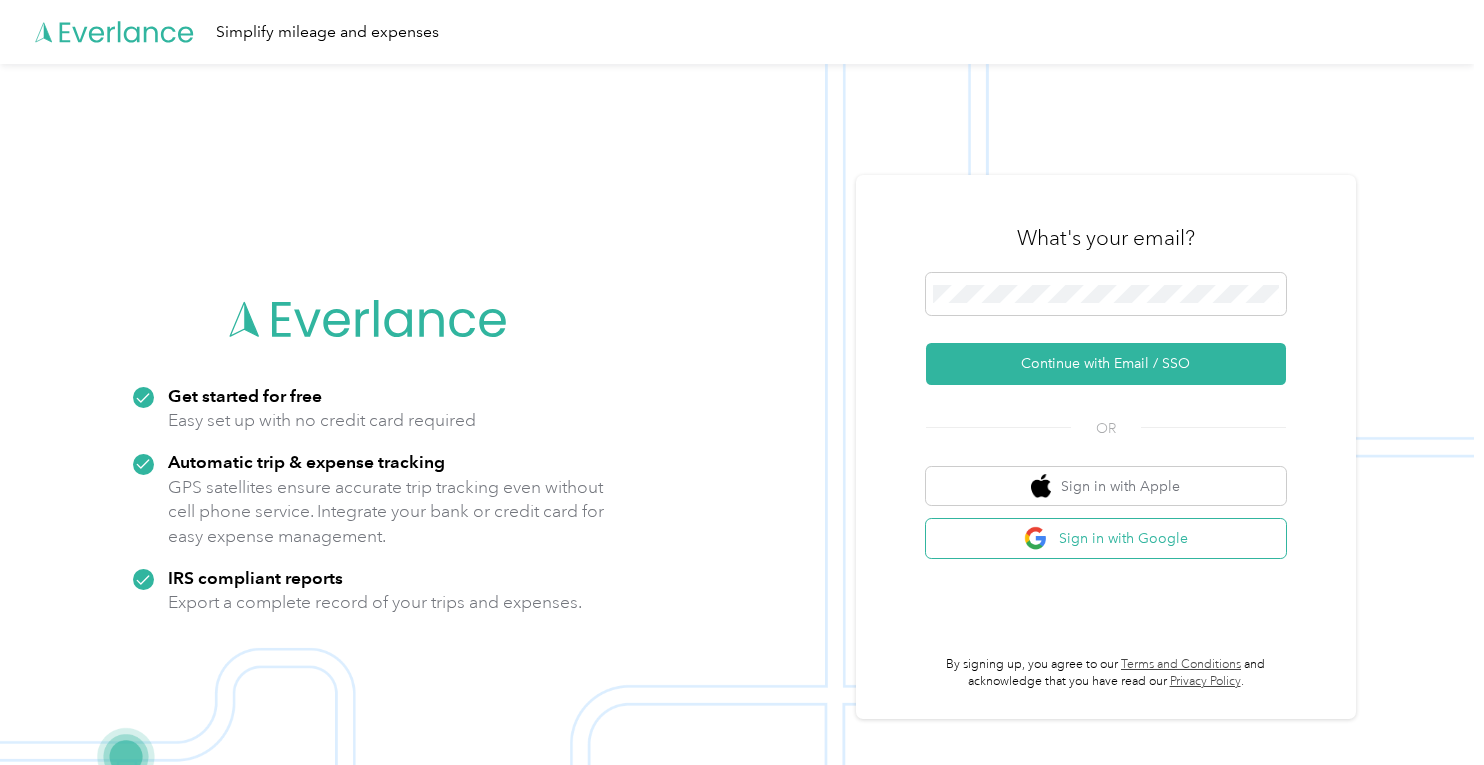 click on "Sign in with Google" at bounding box center (1106, 538) 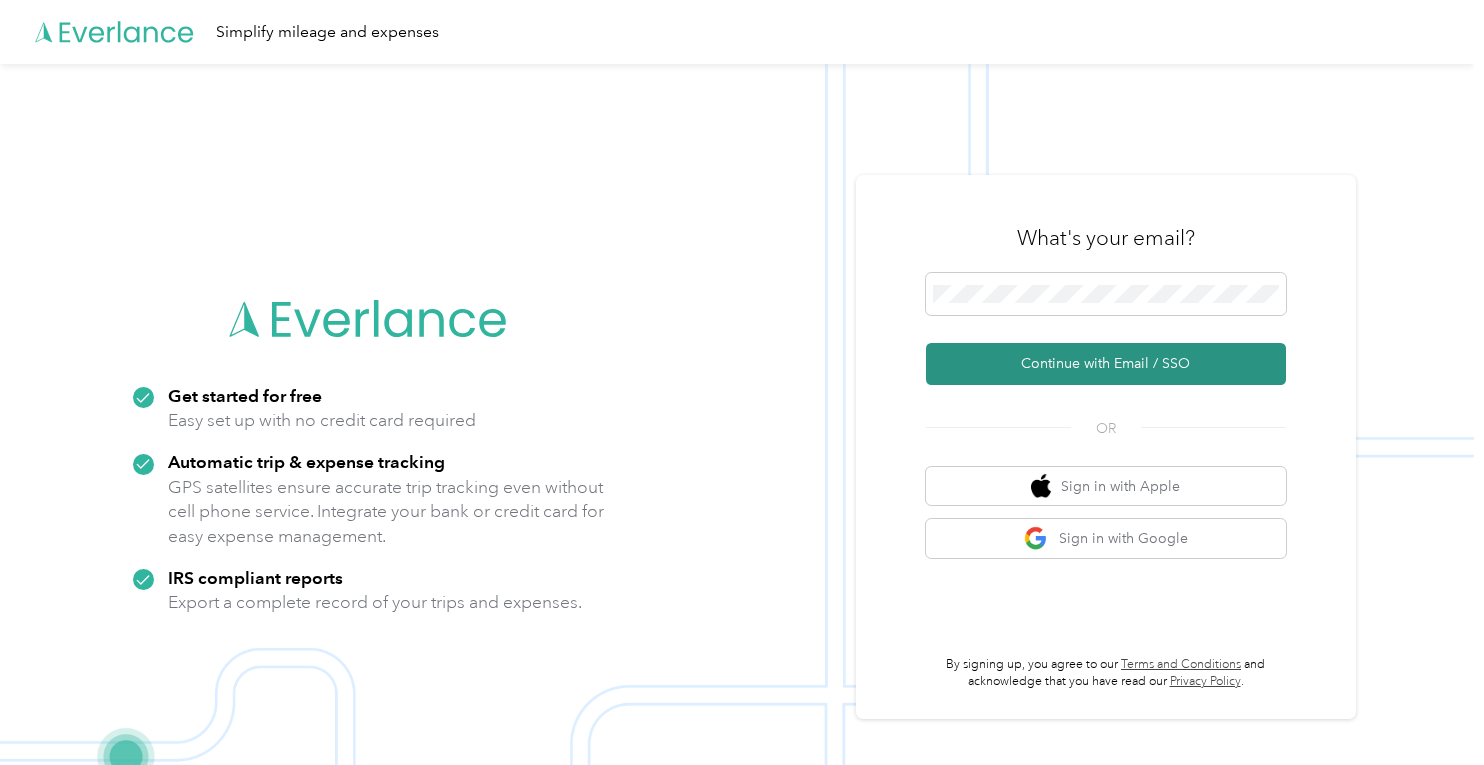 click on "Continue with Email / SSO" at bounding box center [1106, 364] 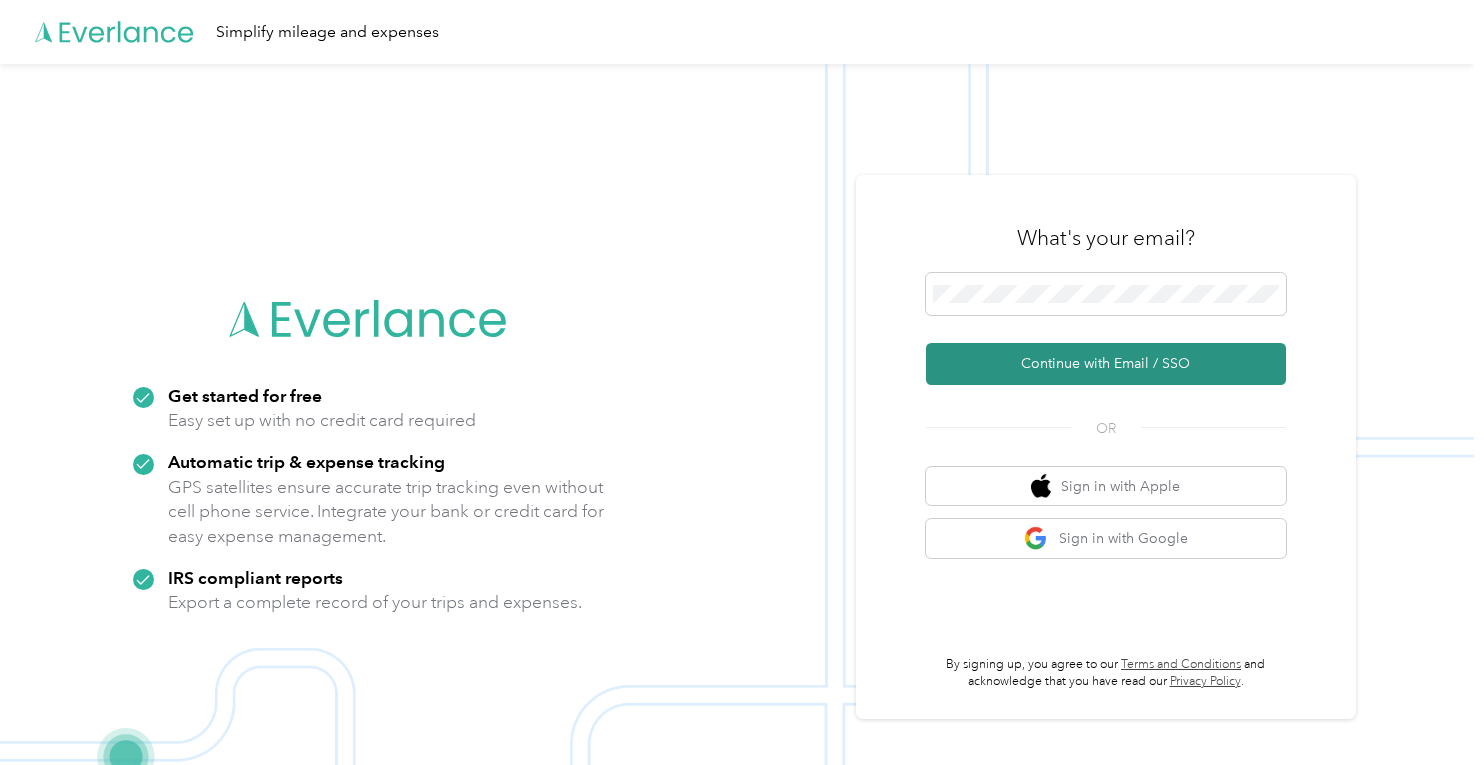 click on "Continue with Email / SSO" at bounding box center (1106, 364) 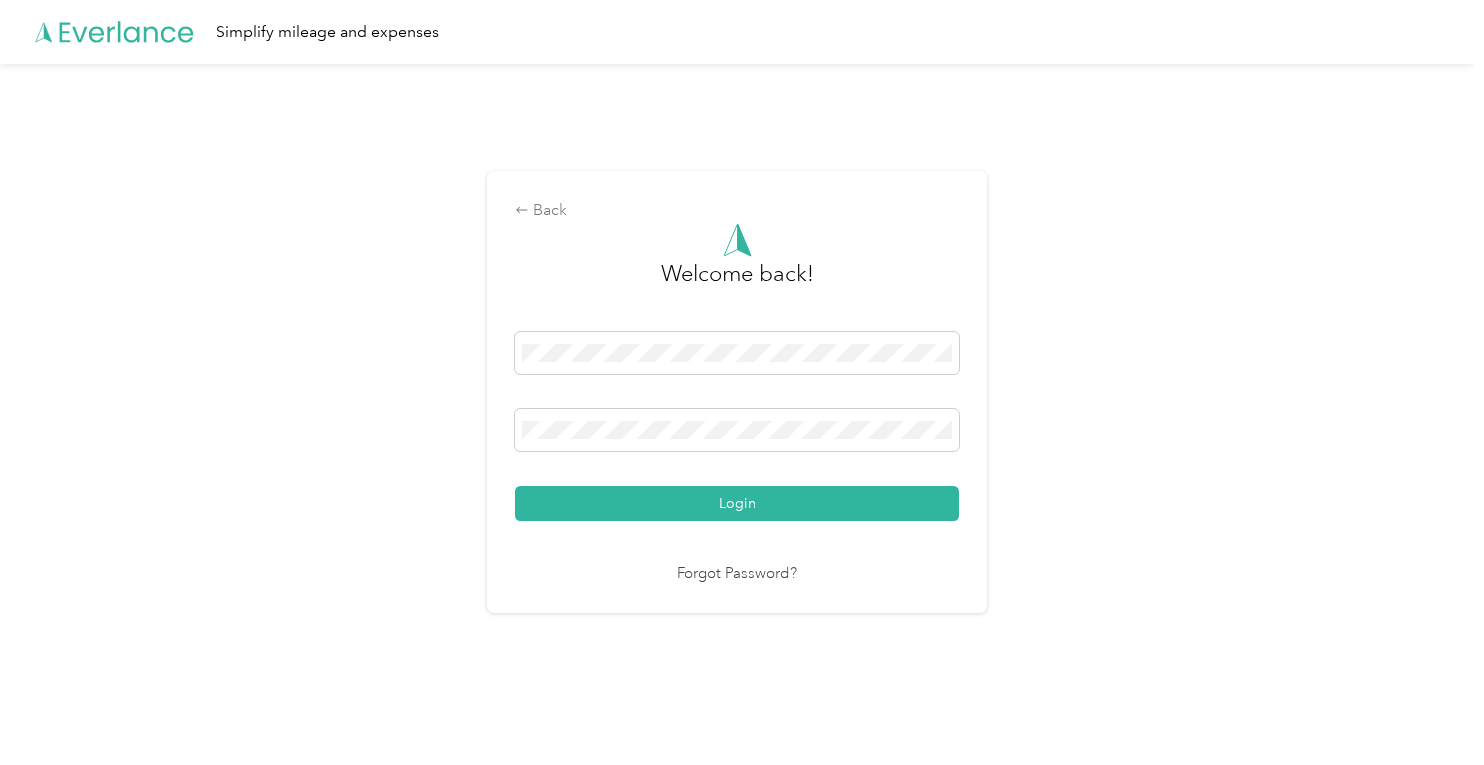 click on "Login" at bounding box center [737, 426] 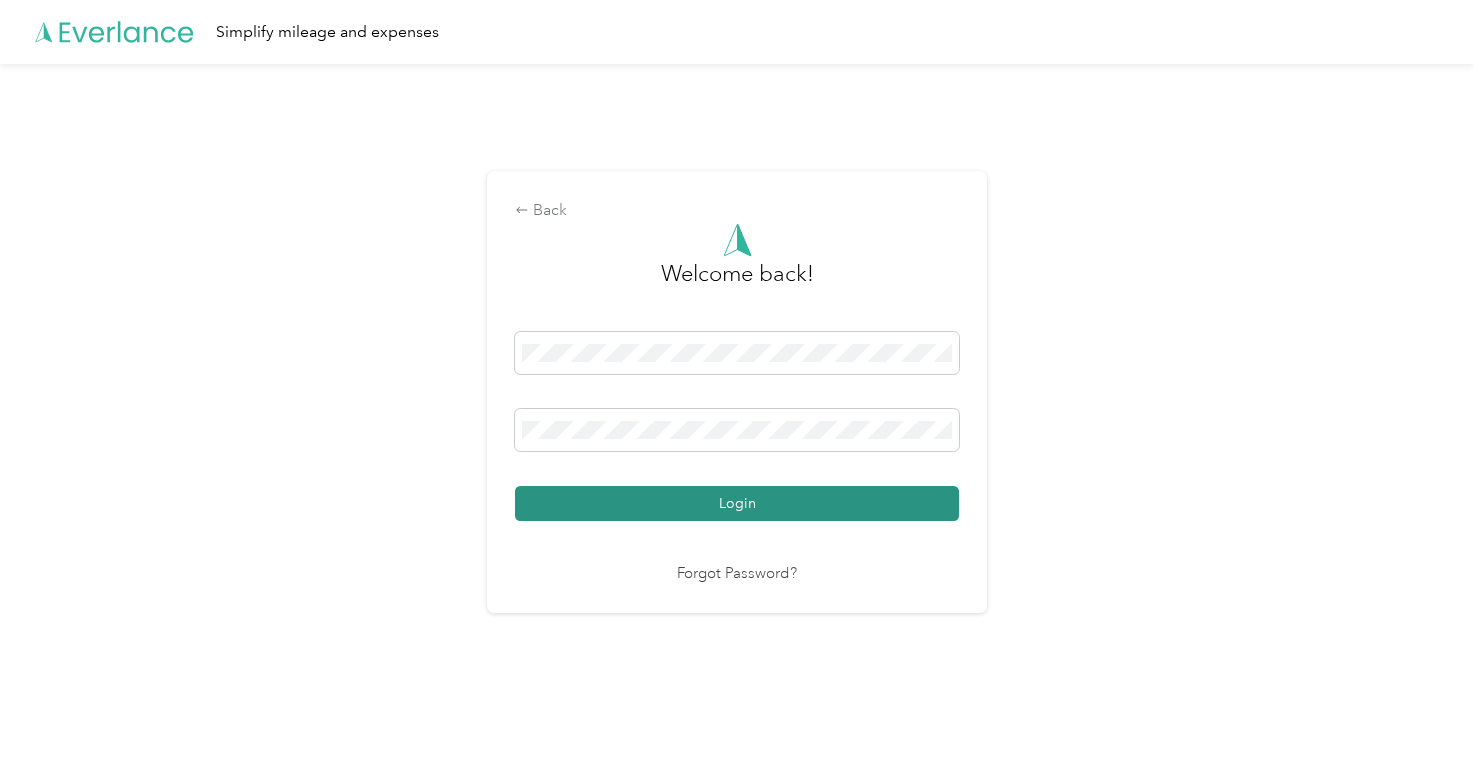 click on "Login" at bounding box center [737, 503] 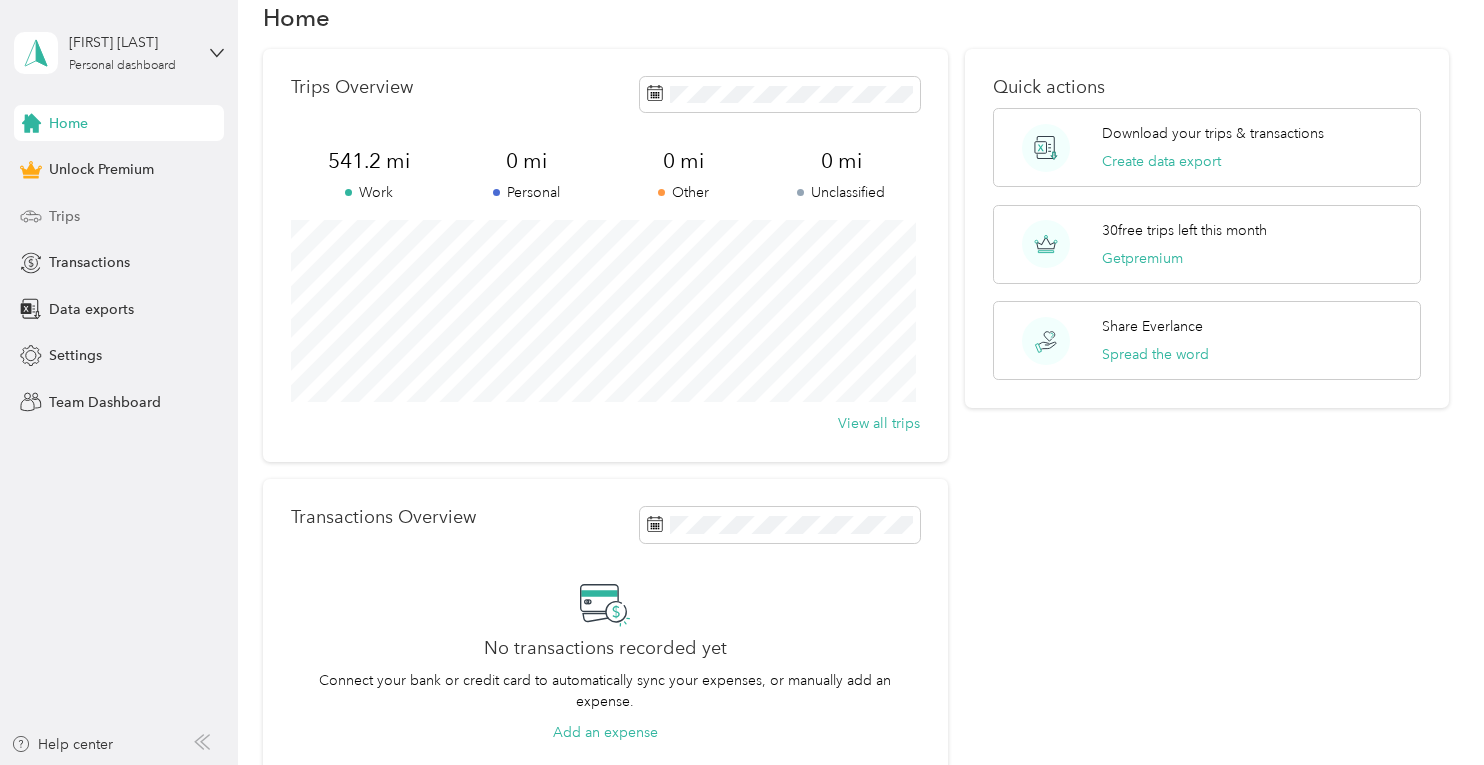 click on "Trips" at bounding box center (119, 216) 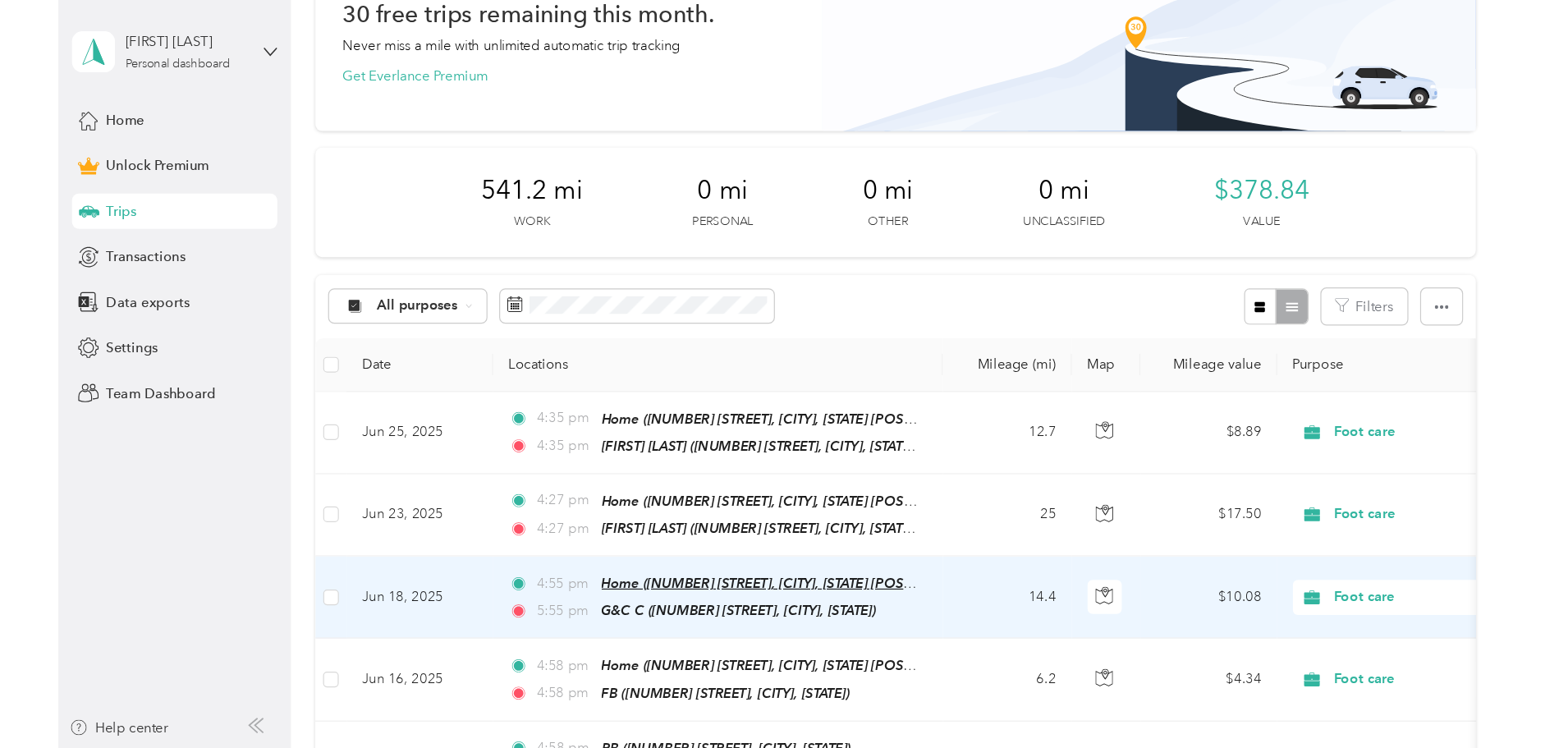 scroll, scrollTop: 0, scrollLeft: 0, axis: both 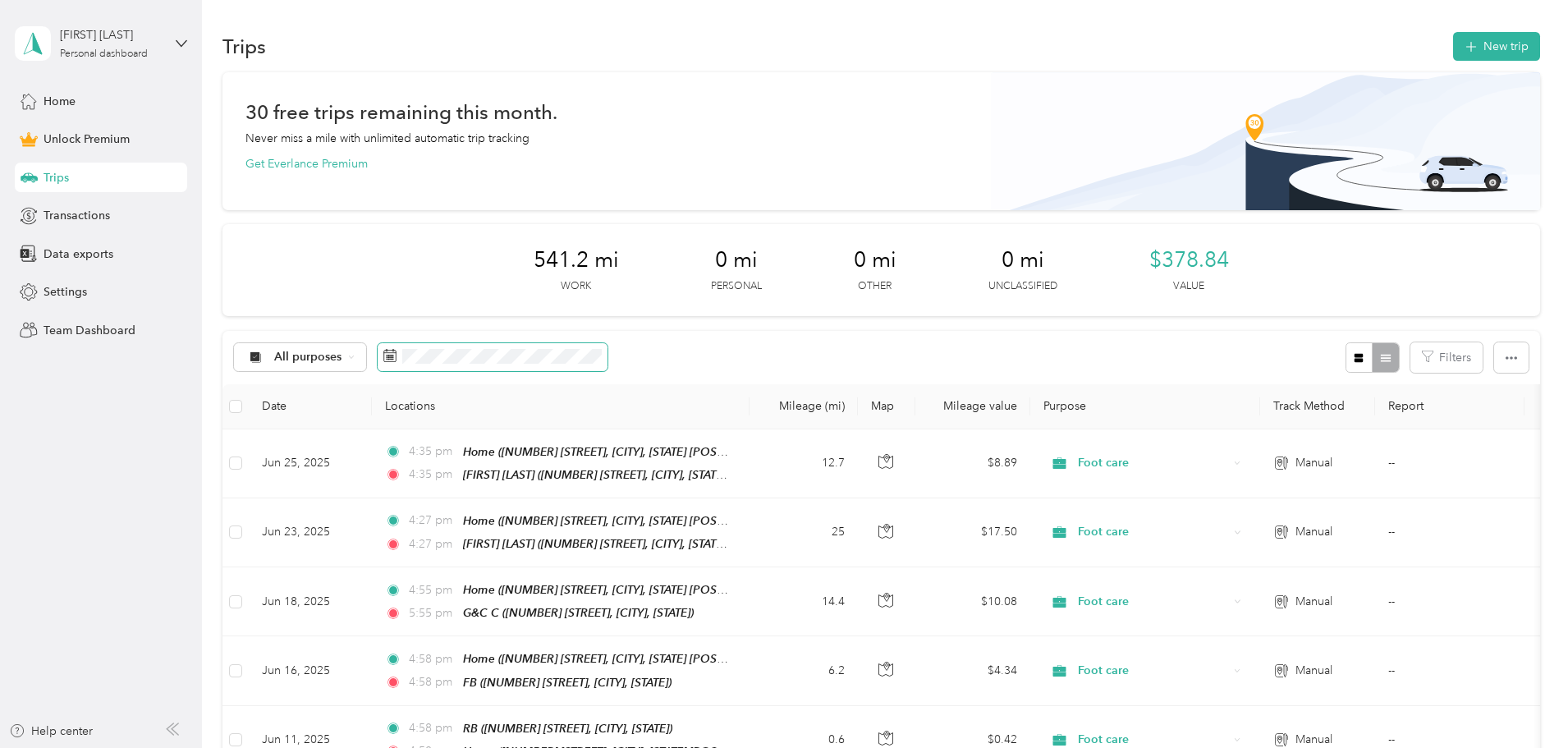 drag, startPoint x: 694, startPoint y: 377, endPoint x: 659, endPoint y: 365, distance: 37 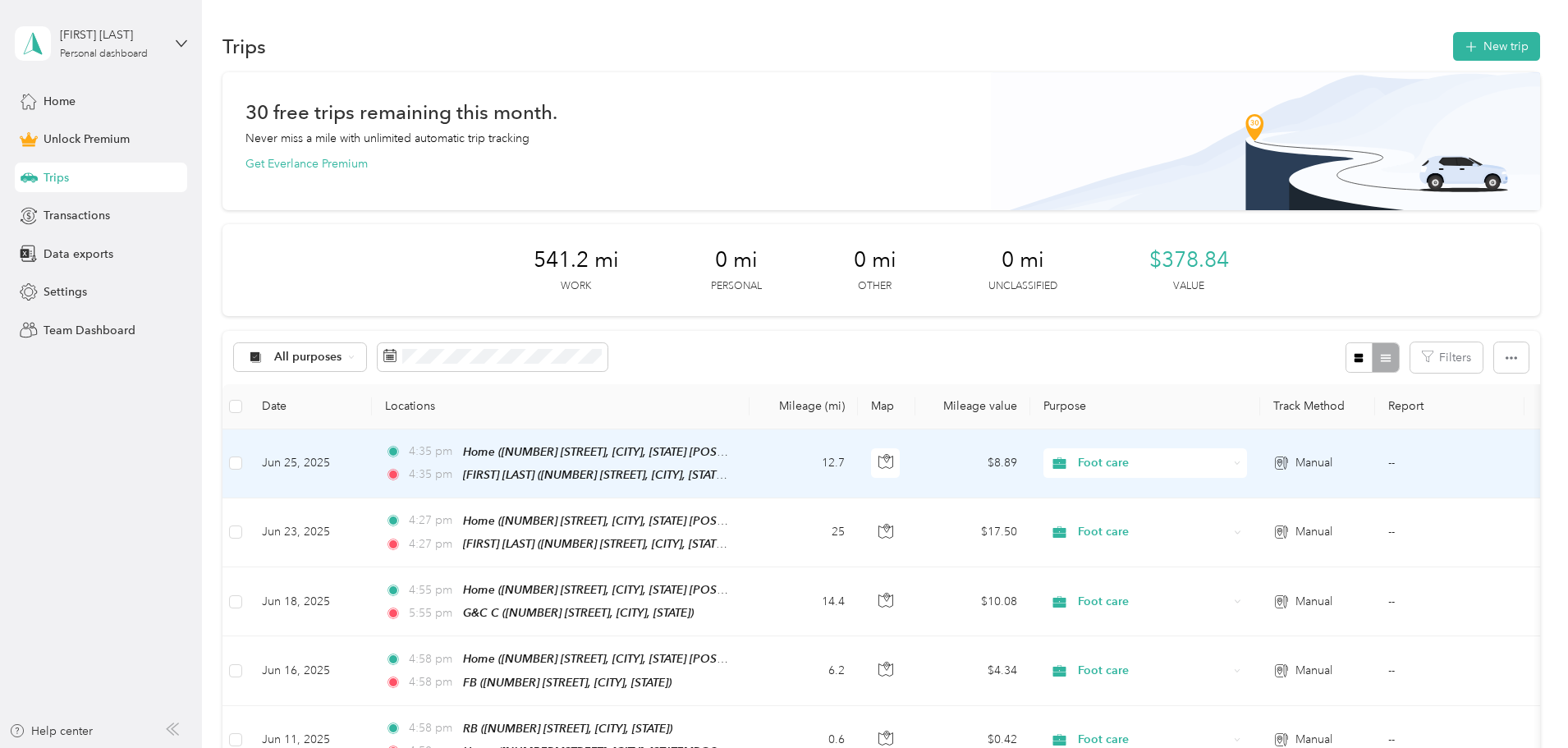 drag, startPoint x: 659, startPoint y: 365, endPoint x: 727, endPoint y: 491, distance: 143.1782 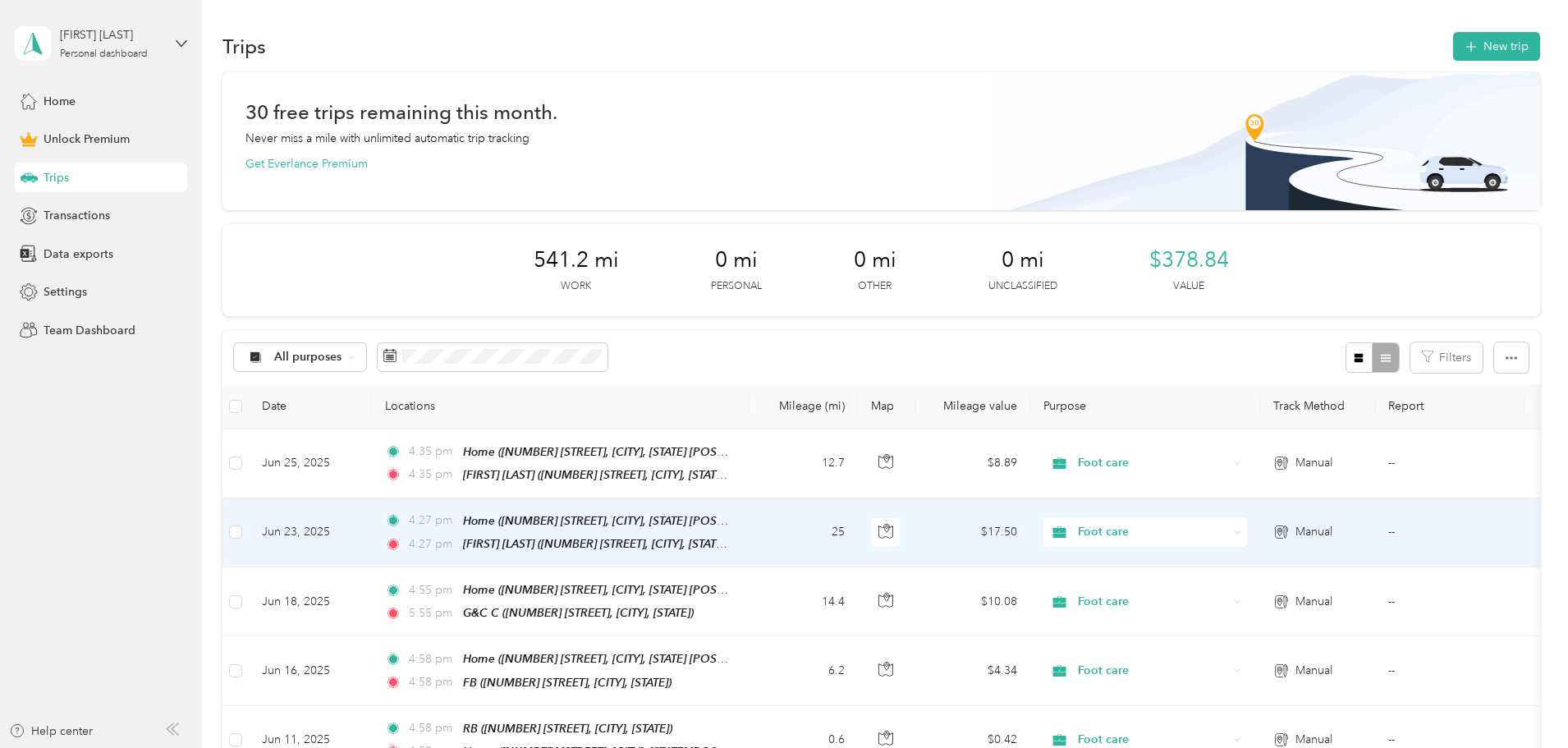 drag, startPoint x: 700, startPoint y: 512, endPoint x: 689, endPoint y: 507, distance: 12.083046 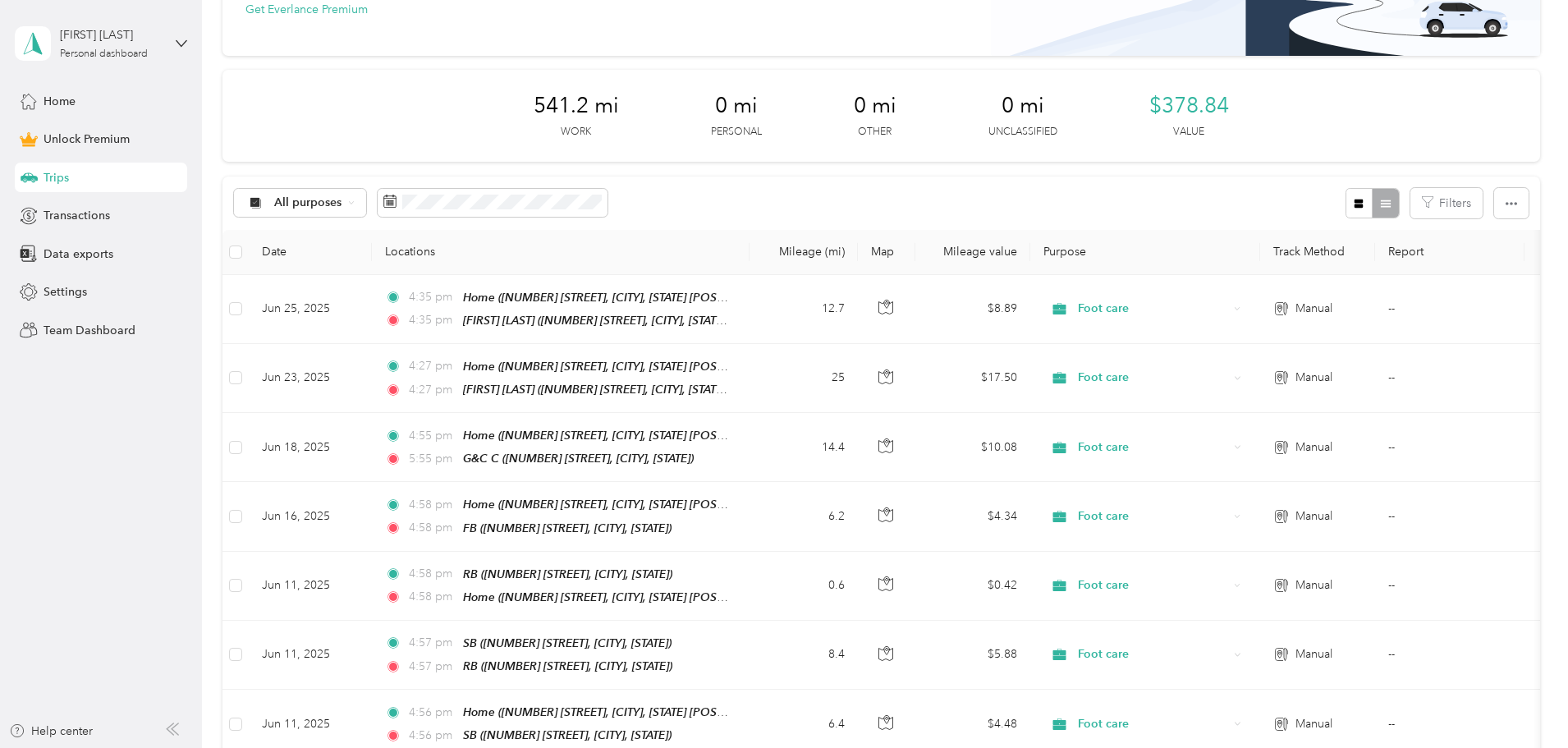 scroll, scrollTop: 153, scrollLeft: 0, axis: vertical 